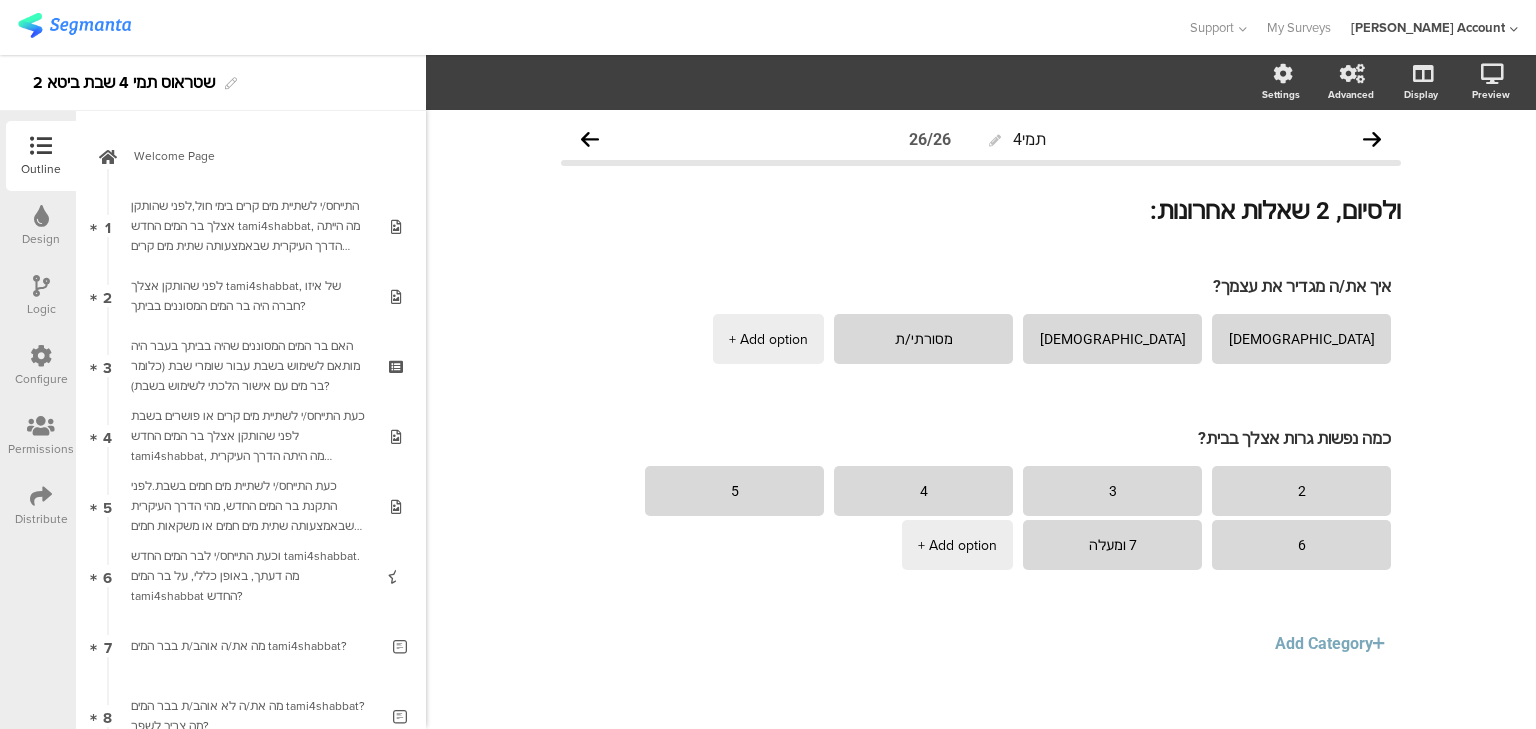scroll, scrollTop: 0, scrollLeft: 0, axis: both 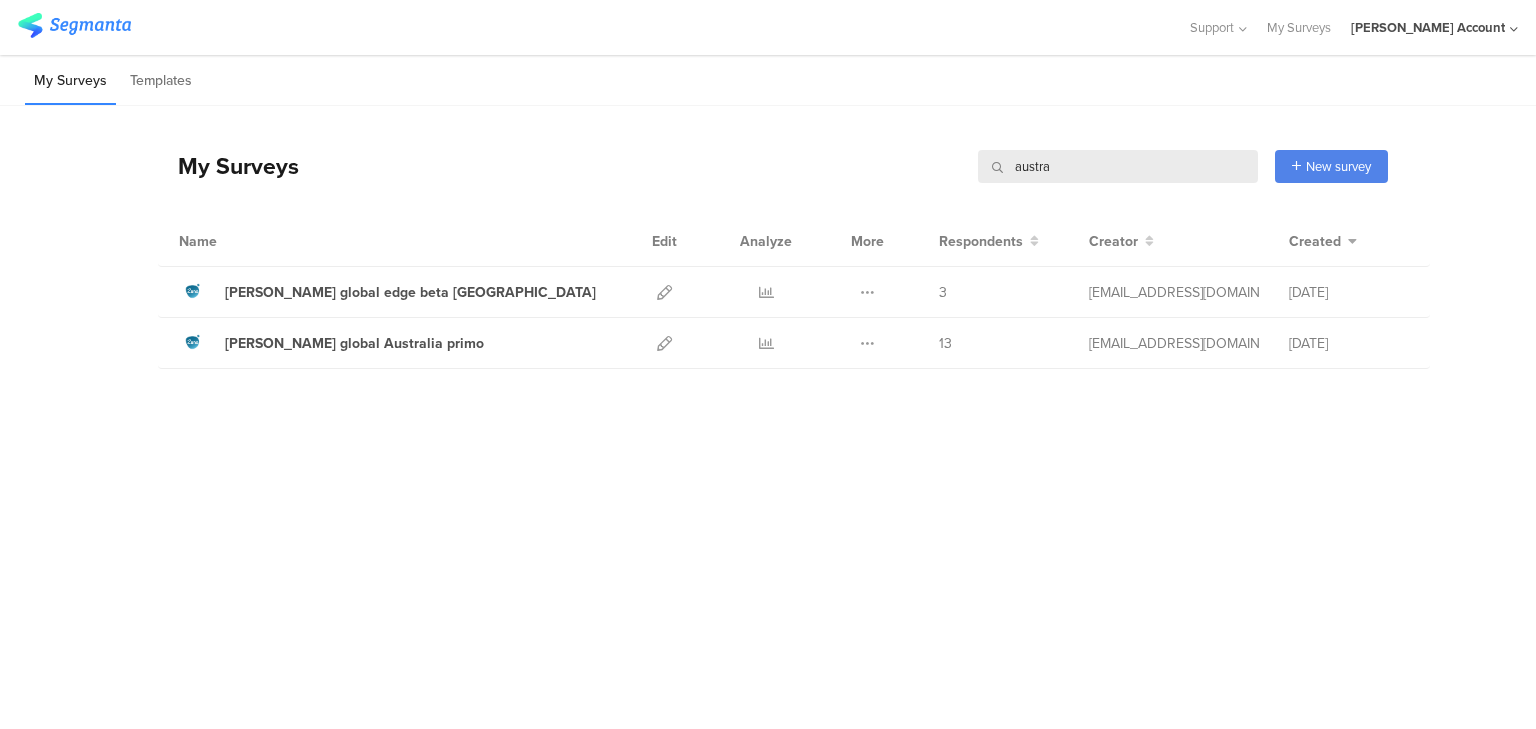 click on "austra" at bounding box center (1118, 166) 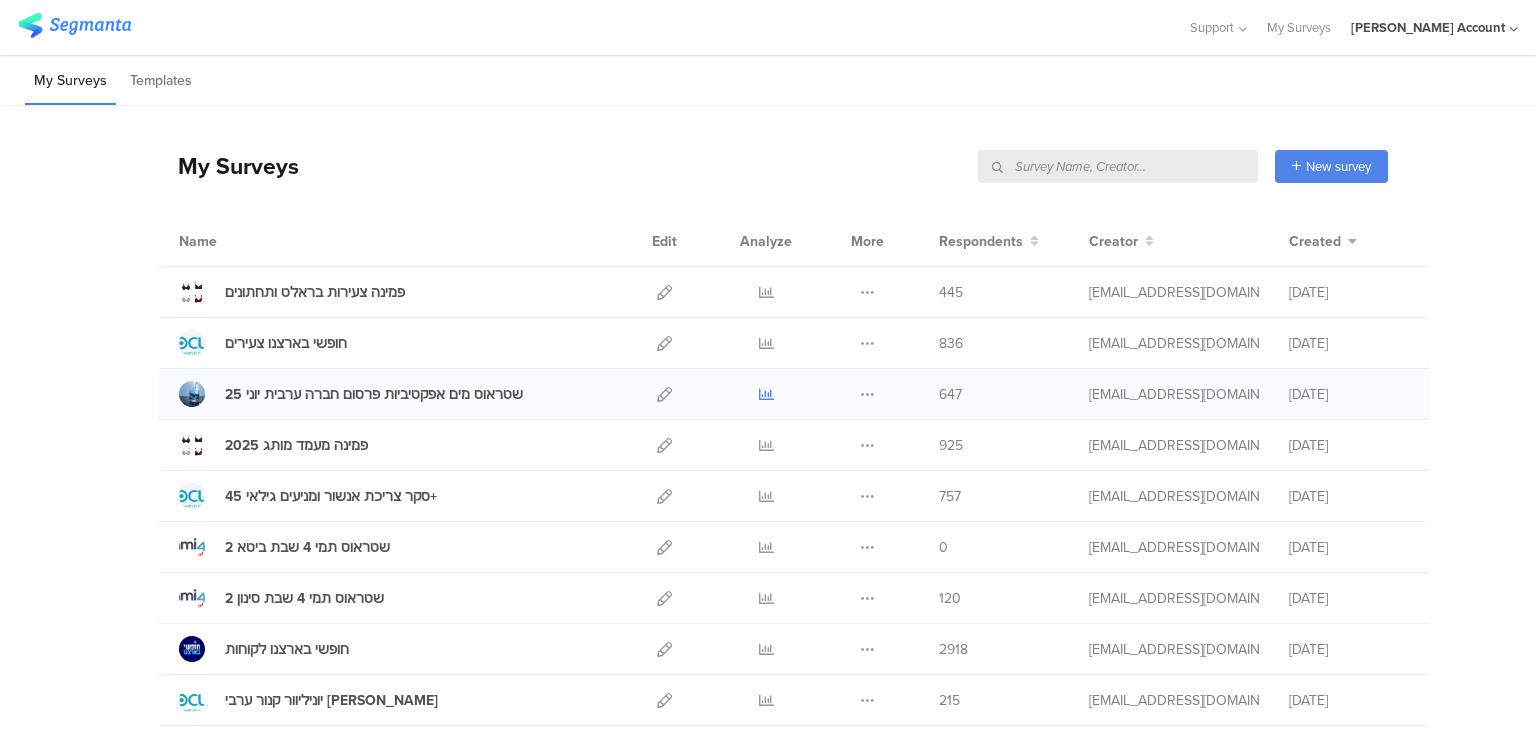 type 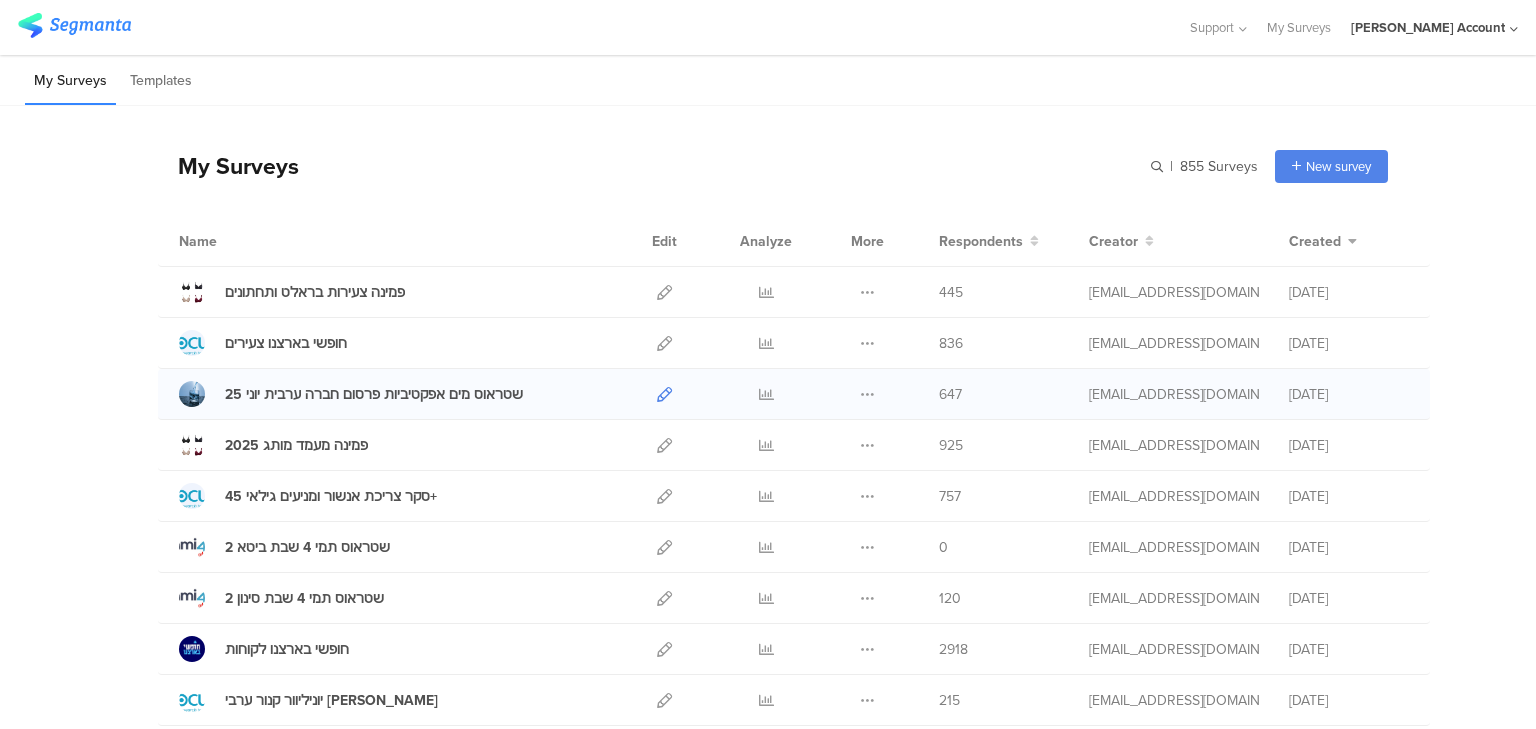 click at bounding box center [664, 394] 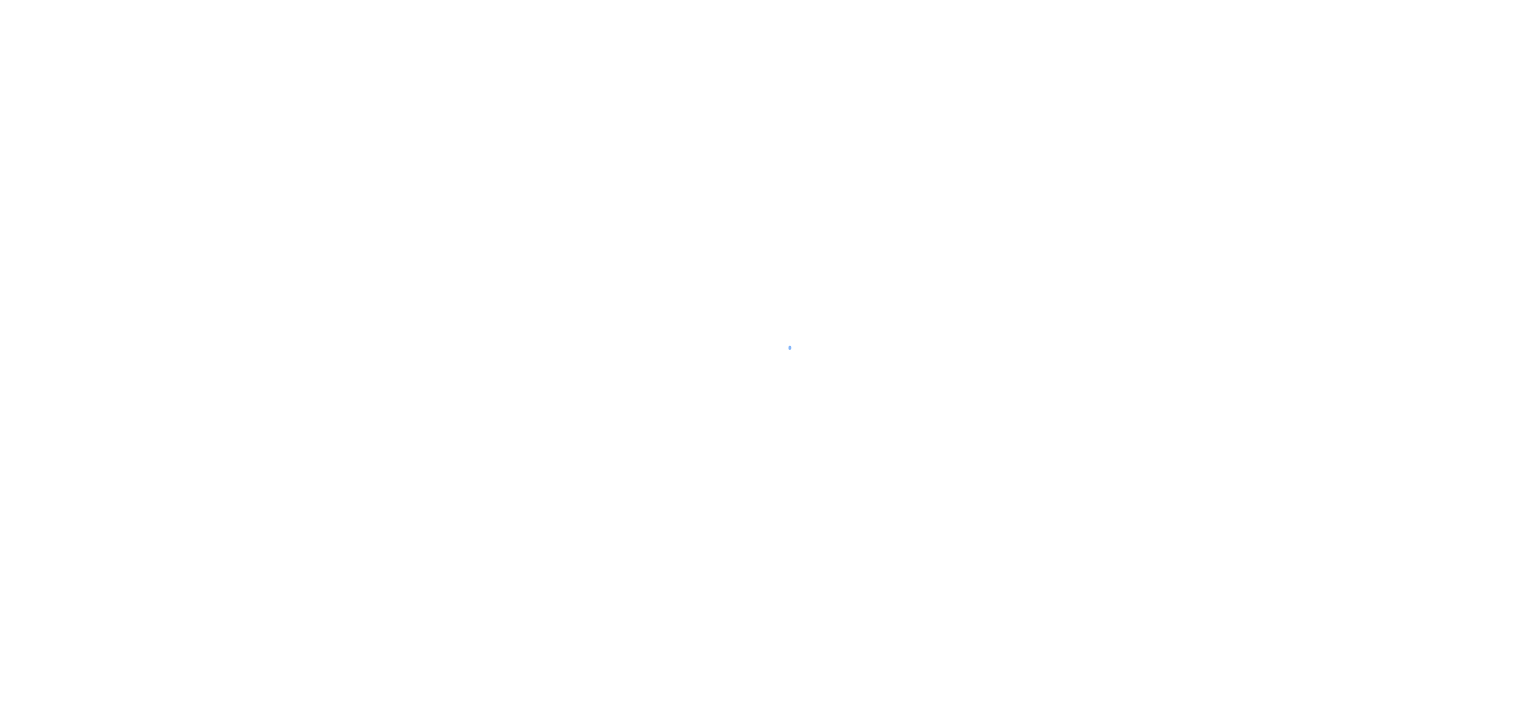 scroll, scrollTop: 0, scrollLeft: 0, axis: both 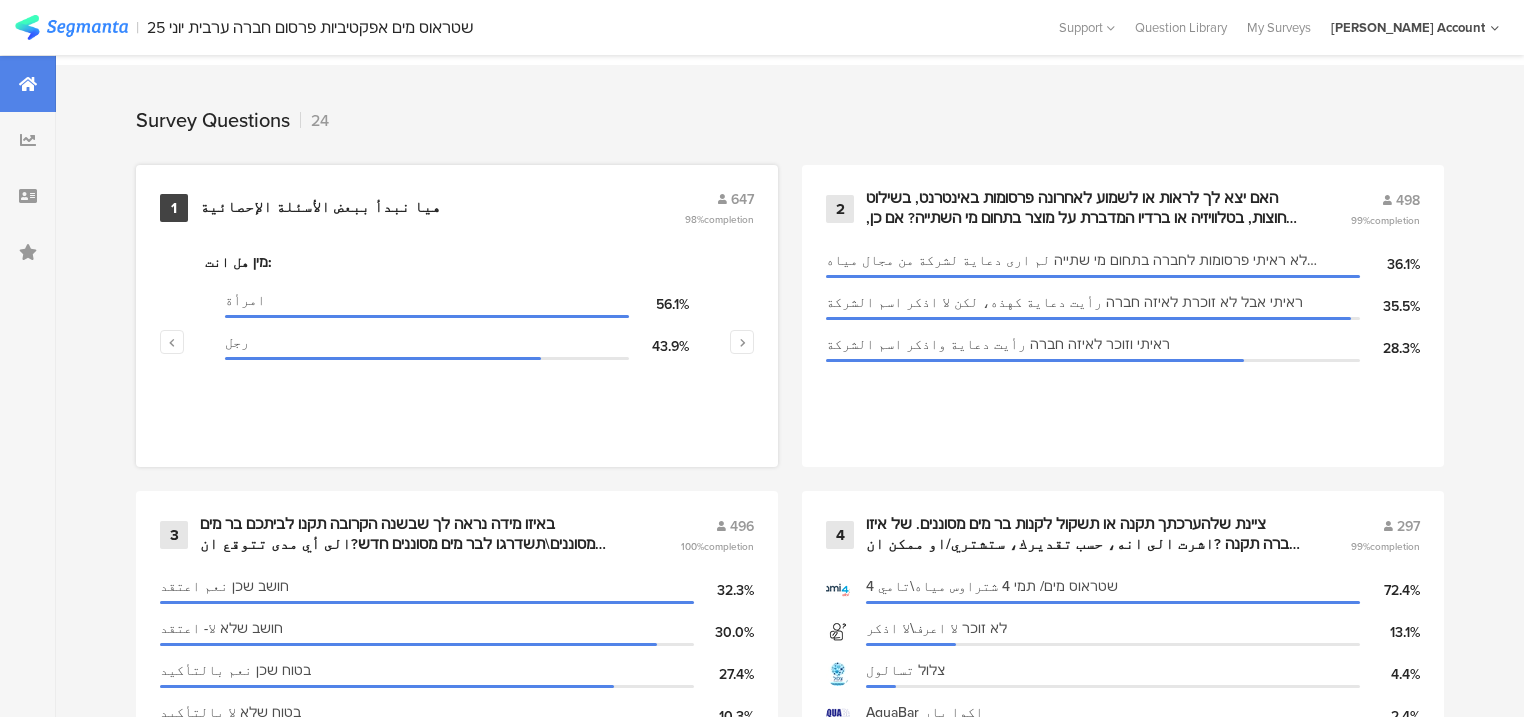 click on "﻿هيا نبدأ ببعض الأسئلة الإحصائية" at bounding box center (322, 208) 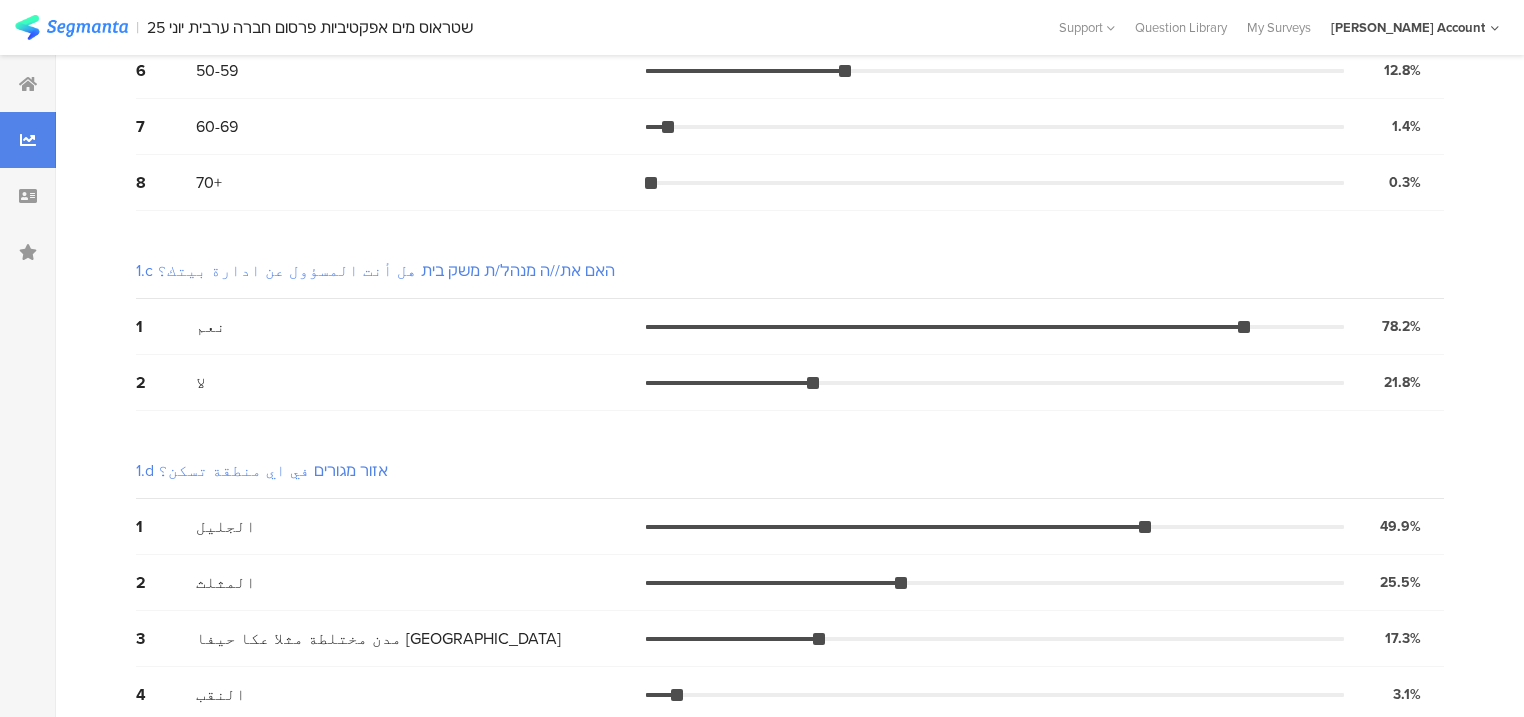 scroll, scrollTop: 0, scrollLeft: 0, axis: both 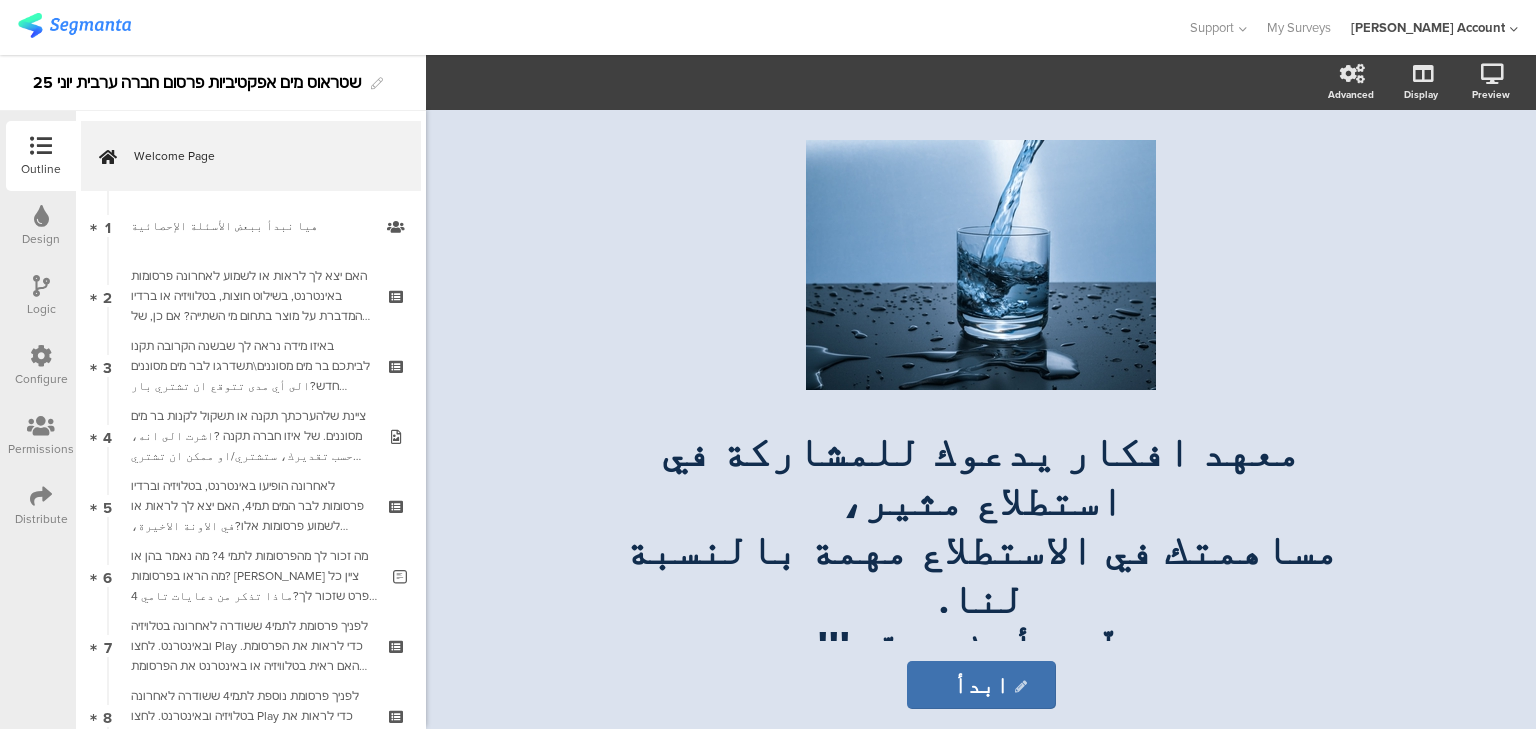 click at bounding box center (41, 496) 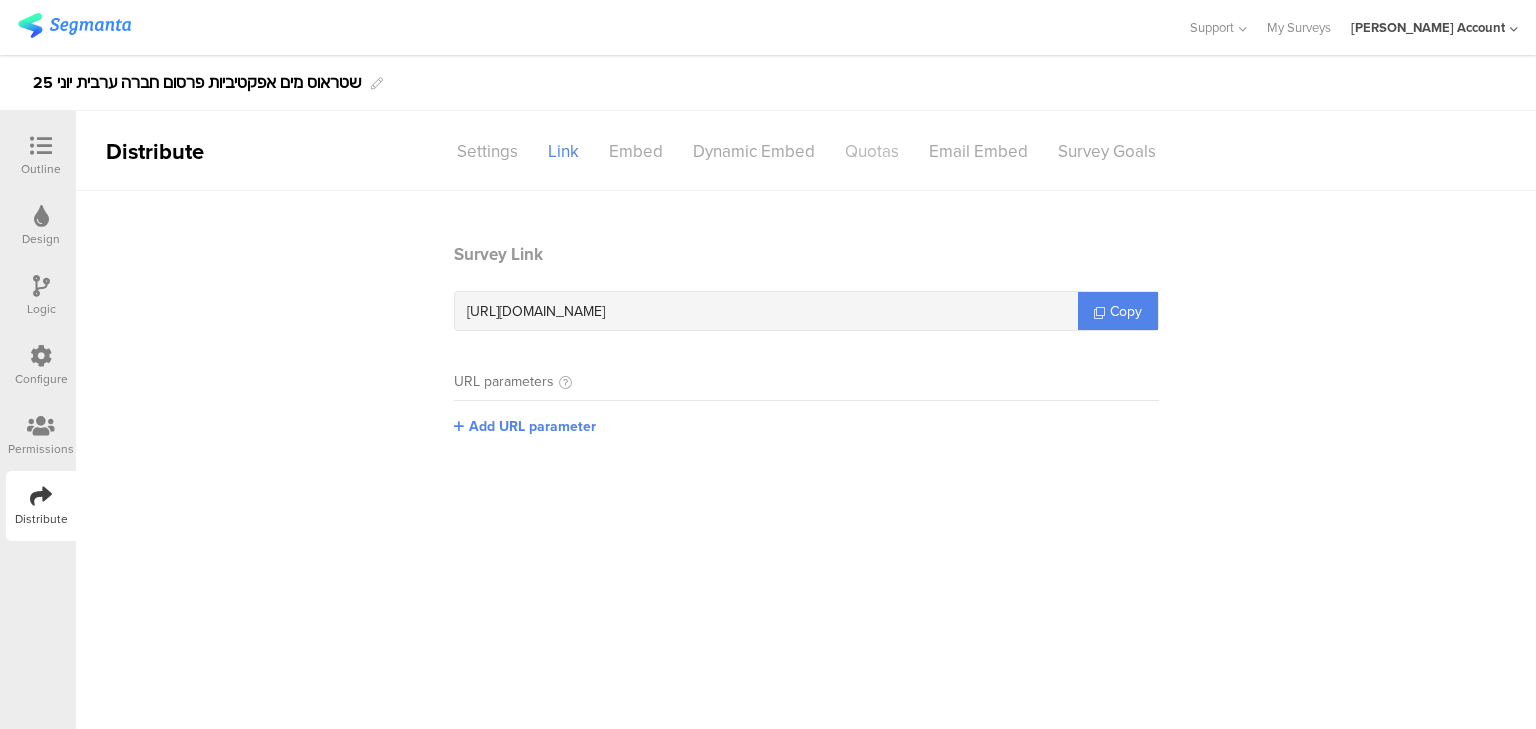 click on "Quotas" at bounding box center (872, 151) 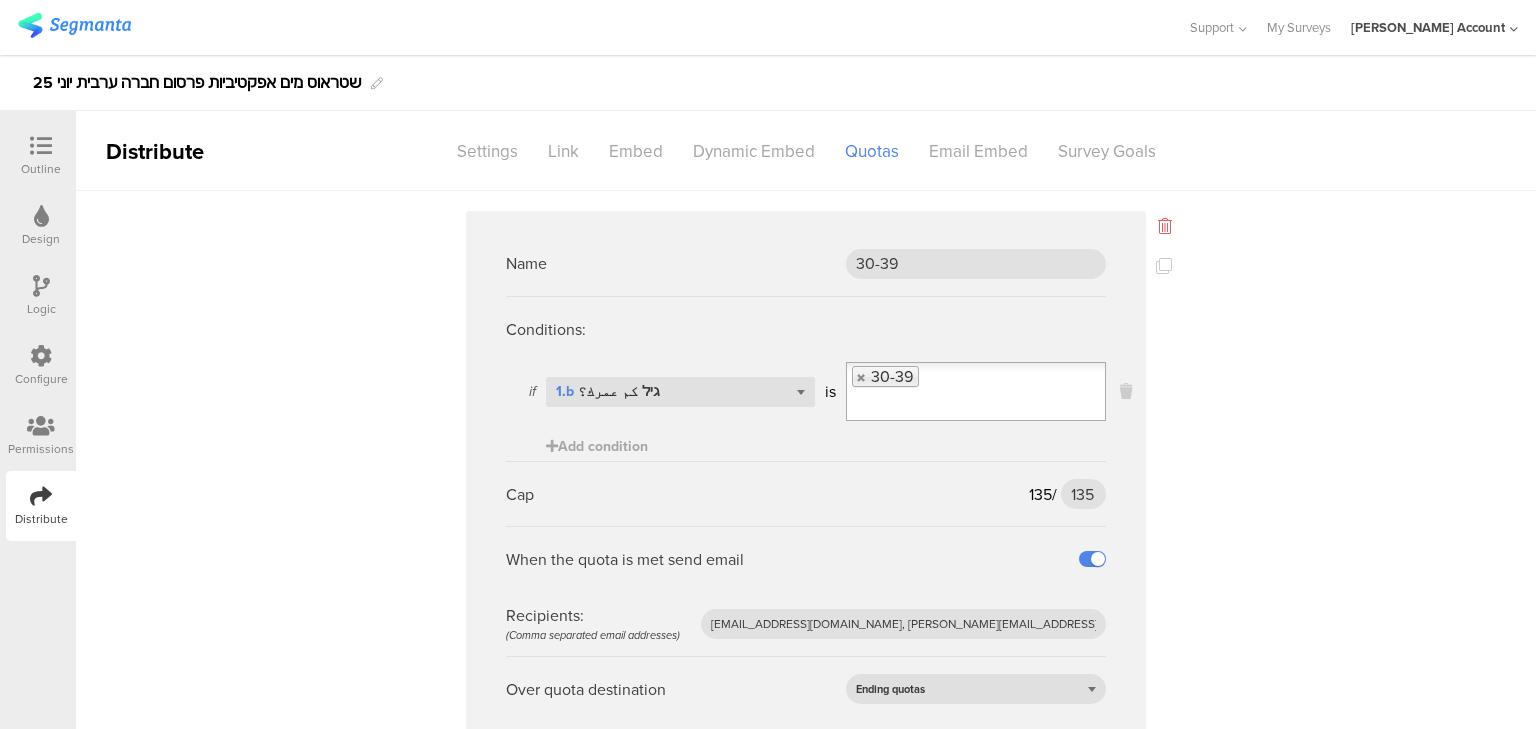 click at bounding box center [1165, 226] 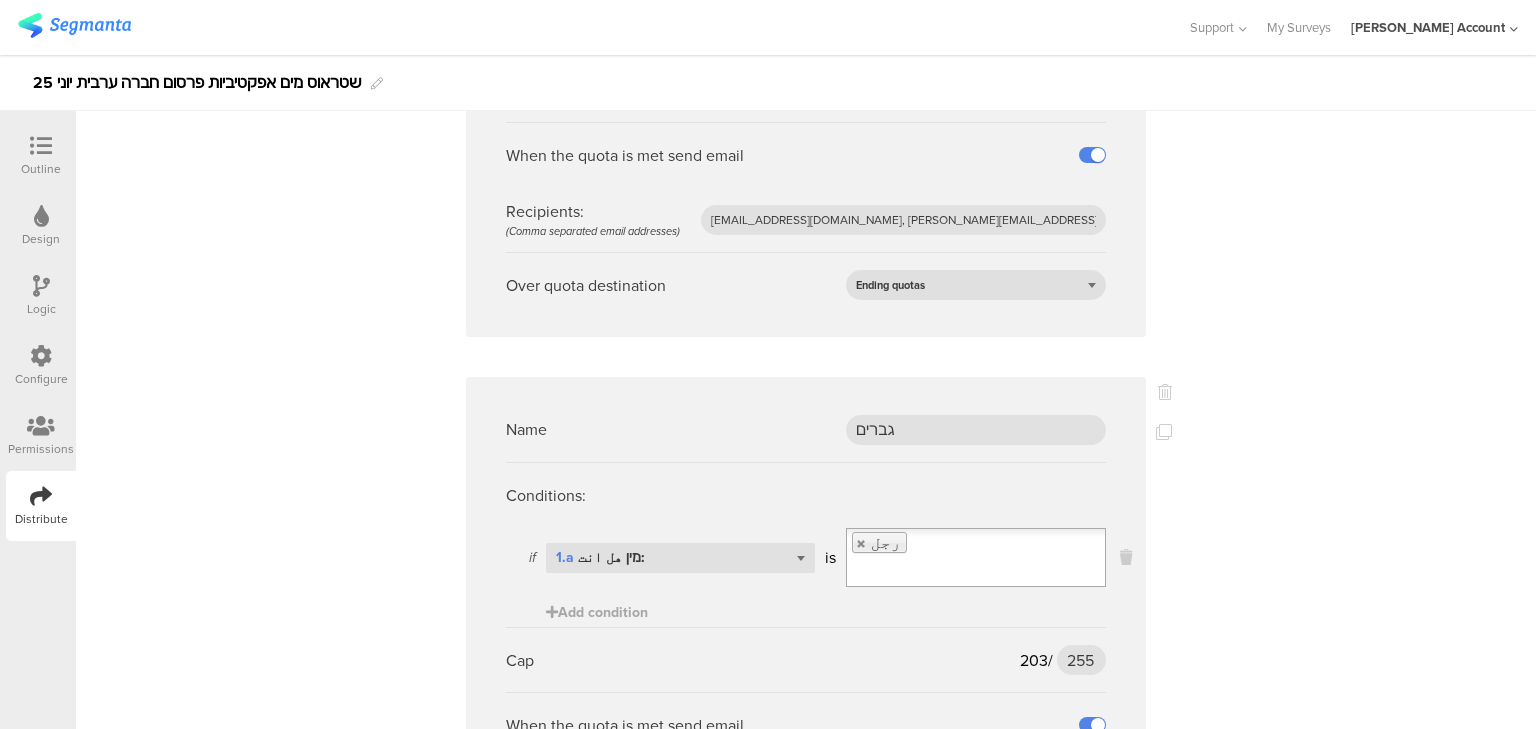 scroll, scrollTop: 240, scrollLeft: 0, axis: vertical 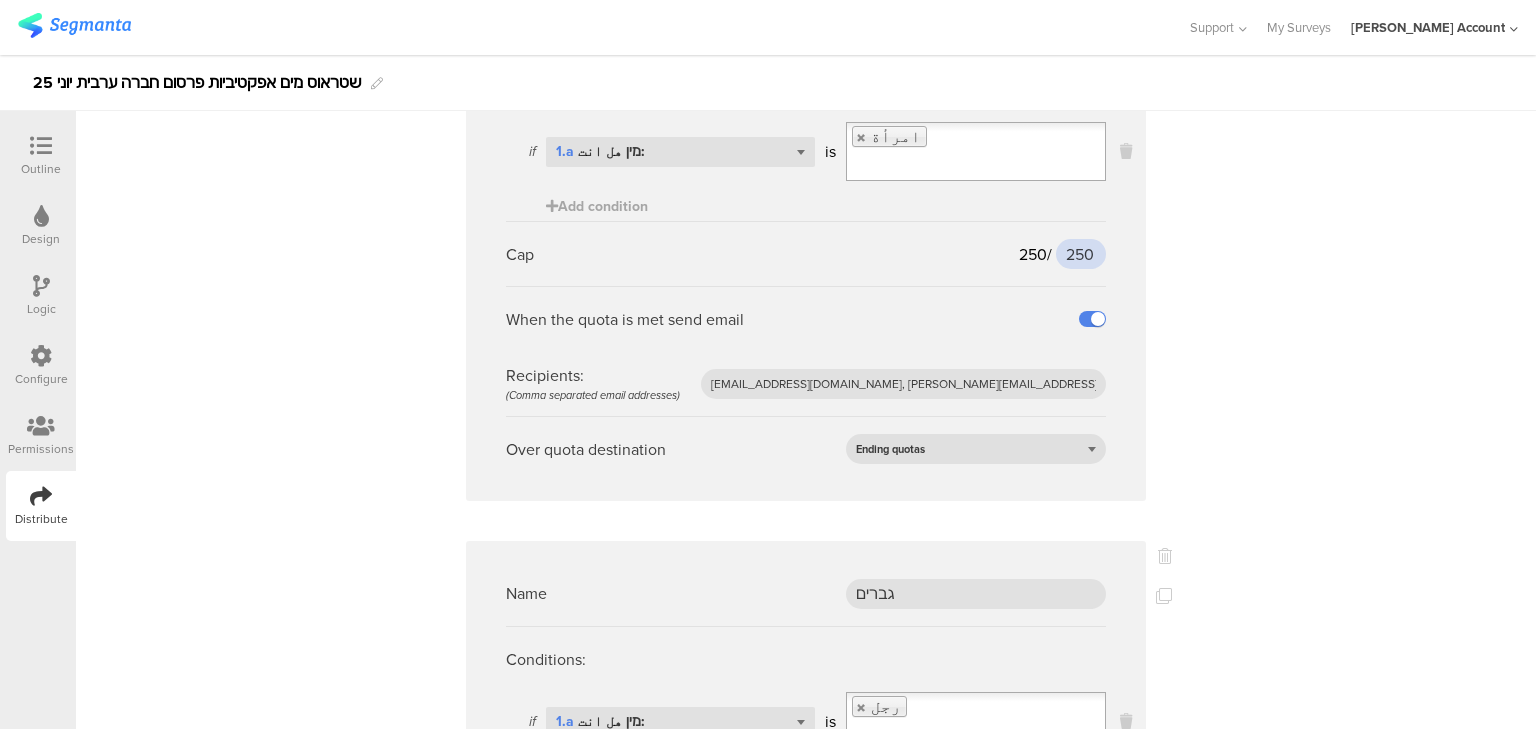 click on "250" at bounding box center [1081, 254] 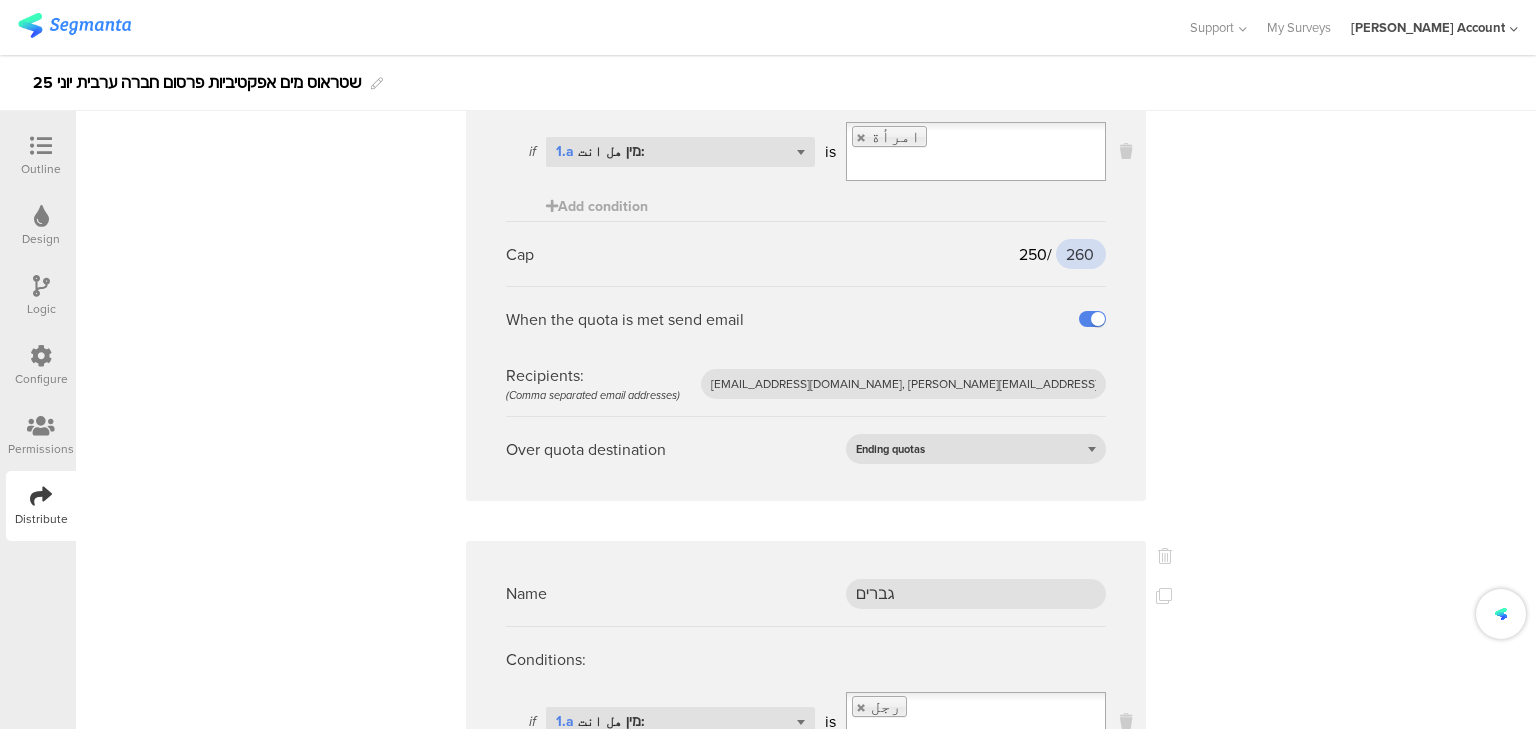 type on "260" 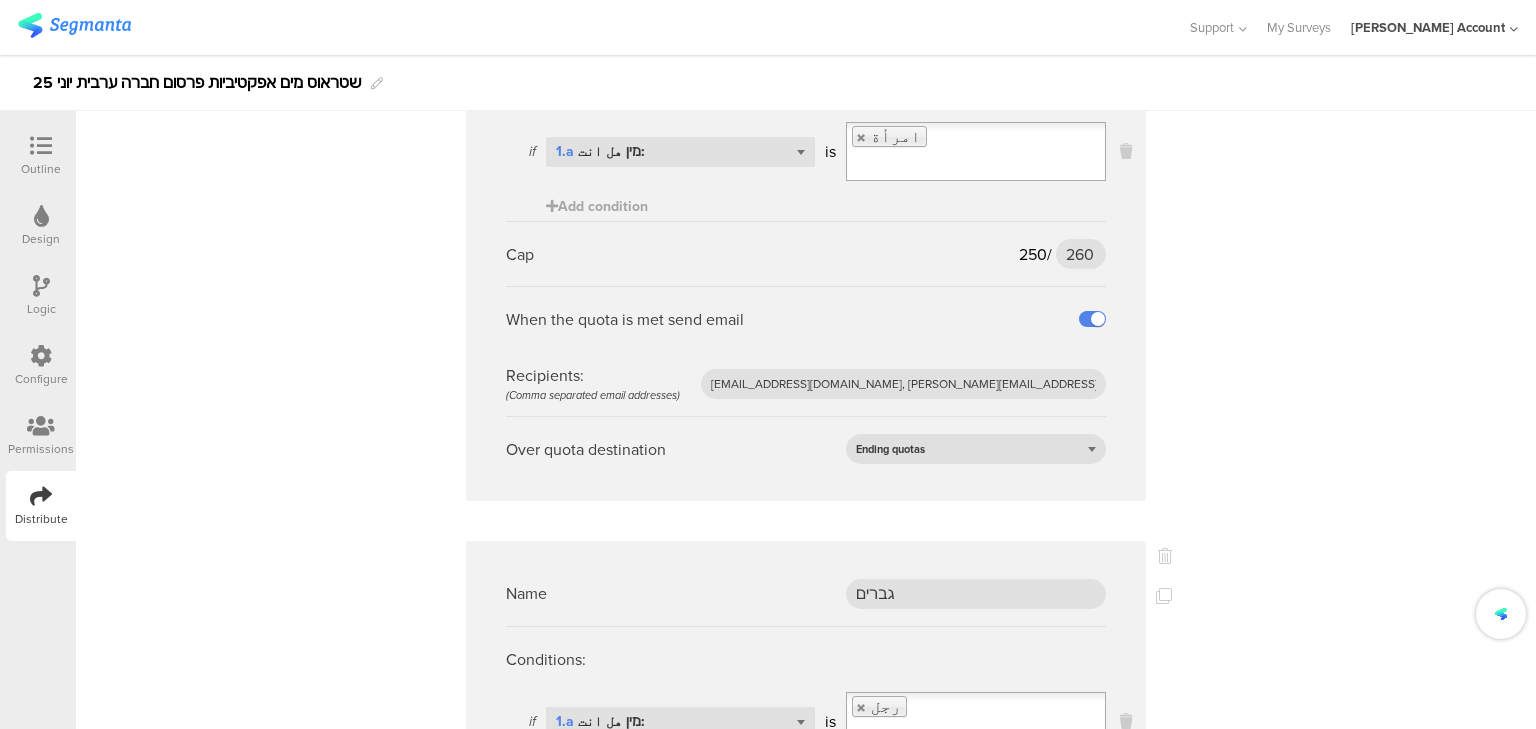 click on "Name
נשים
Conditions:
if
Select question...   1.a מין هل انت:
is
امرأة
Add condition
Cap
250
/
260
260
When the quota is met send email
Recipients:  (Comma separated email addresses)
odelya@ifocus-r.com, hishamj@zahav.net.il
Over quota destination
Ending quotas
Name
גברים
Conditions:
if
Select question...   1.a מין هل انت:
is
رجل
Add condition
Cap
203
/
255
255" at bounding box center [806, 2238] 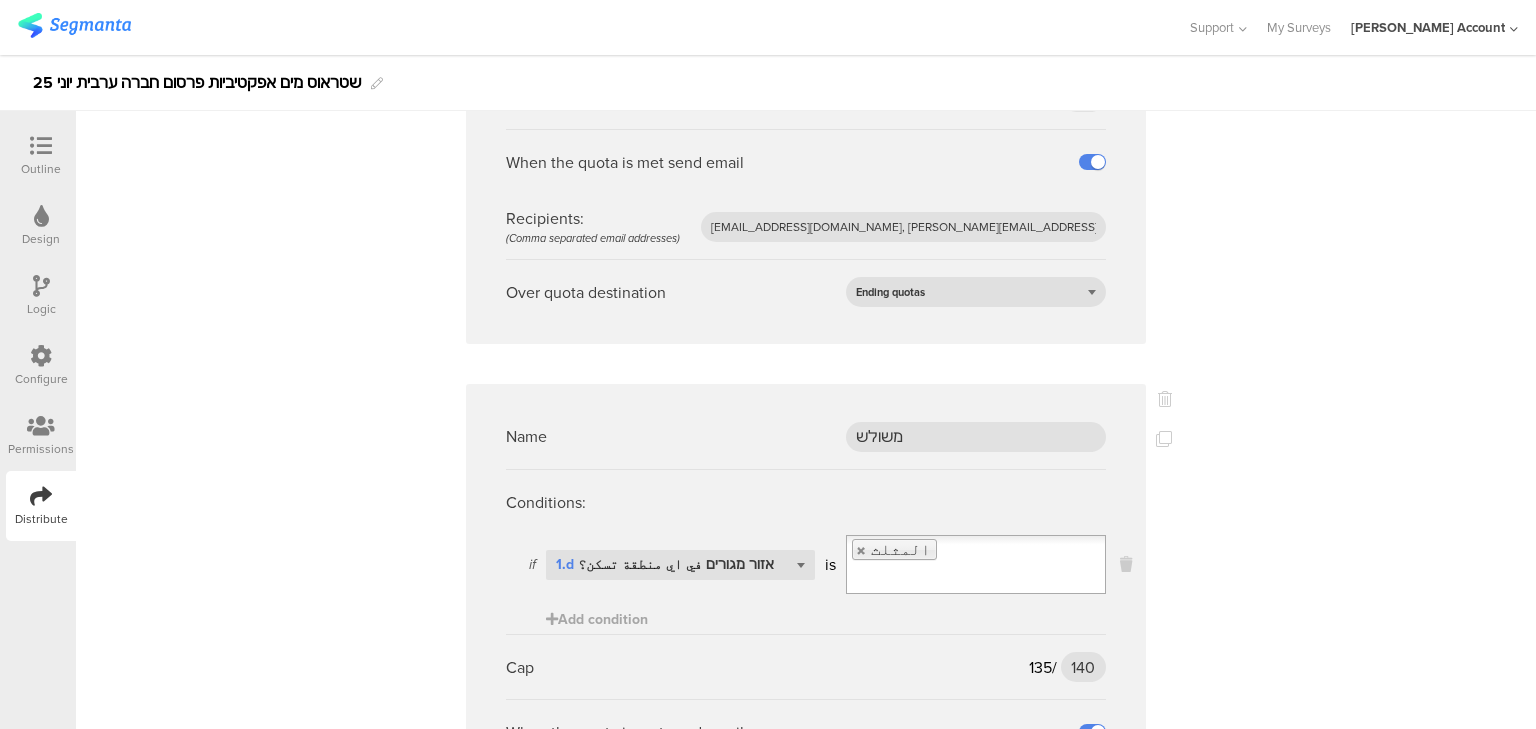scroll, scrollTop: 1520, scrollLeft: 0, axis: vertical 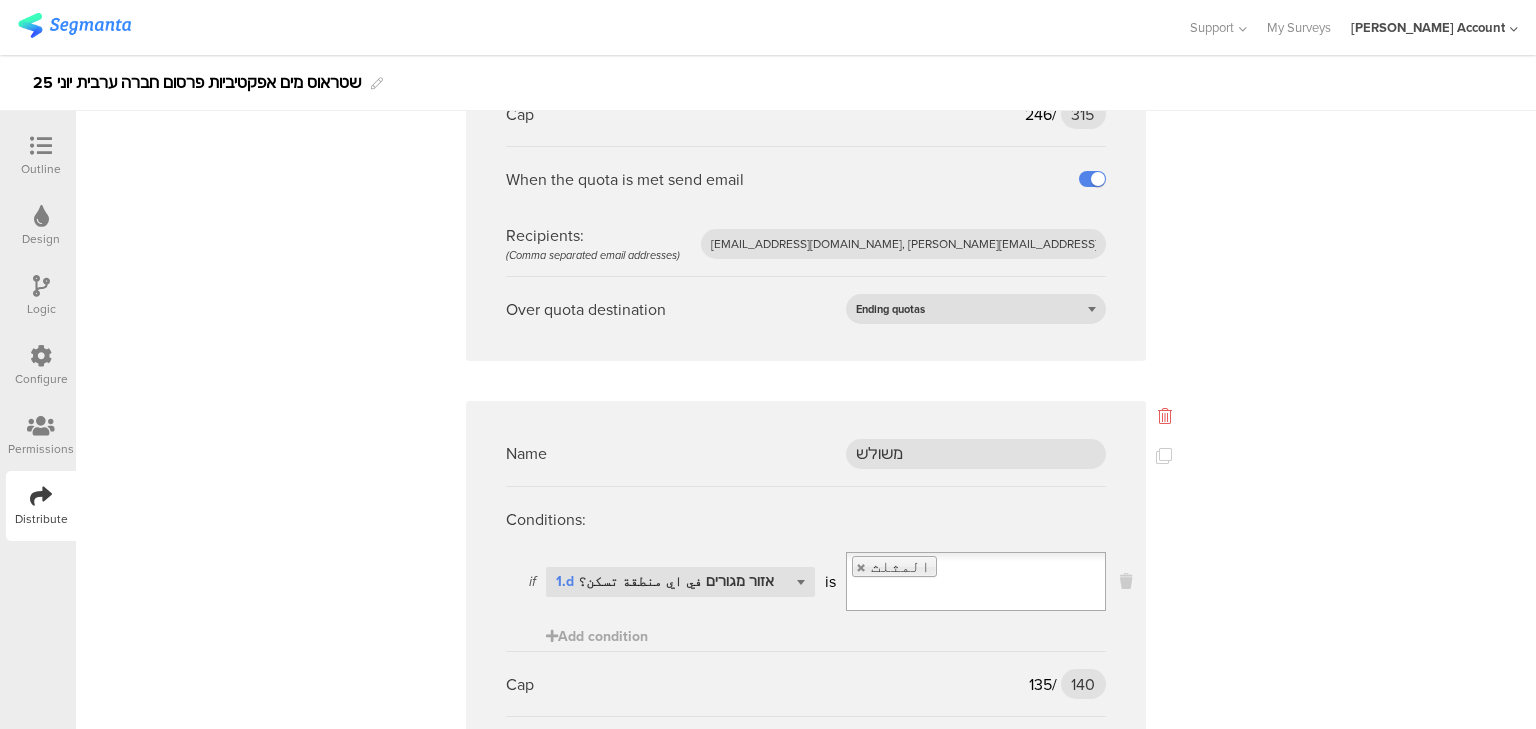 click at bounding box center (1165, 416) 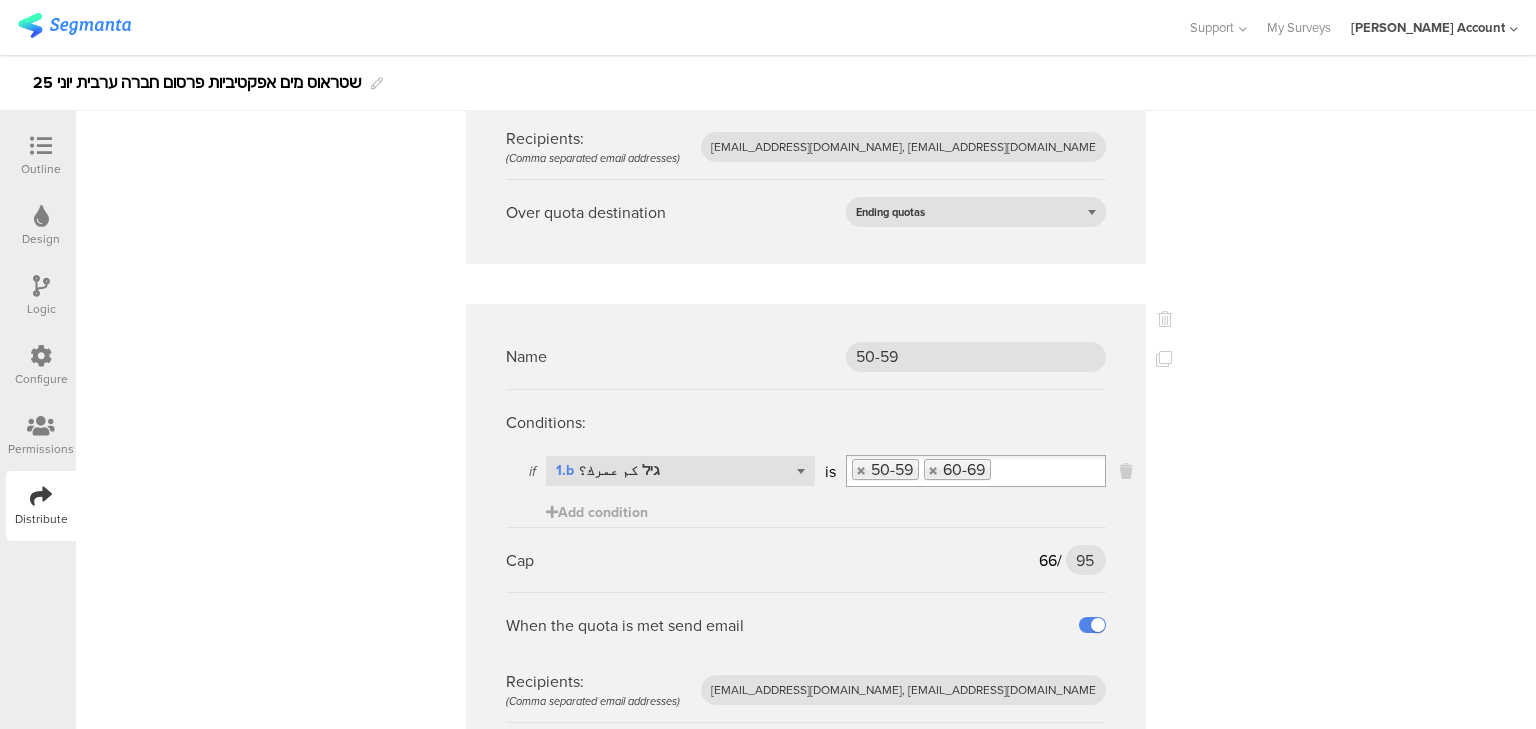 scroll, scrollTop: 2560, scrollLeft: 0, axis: vertical 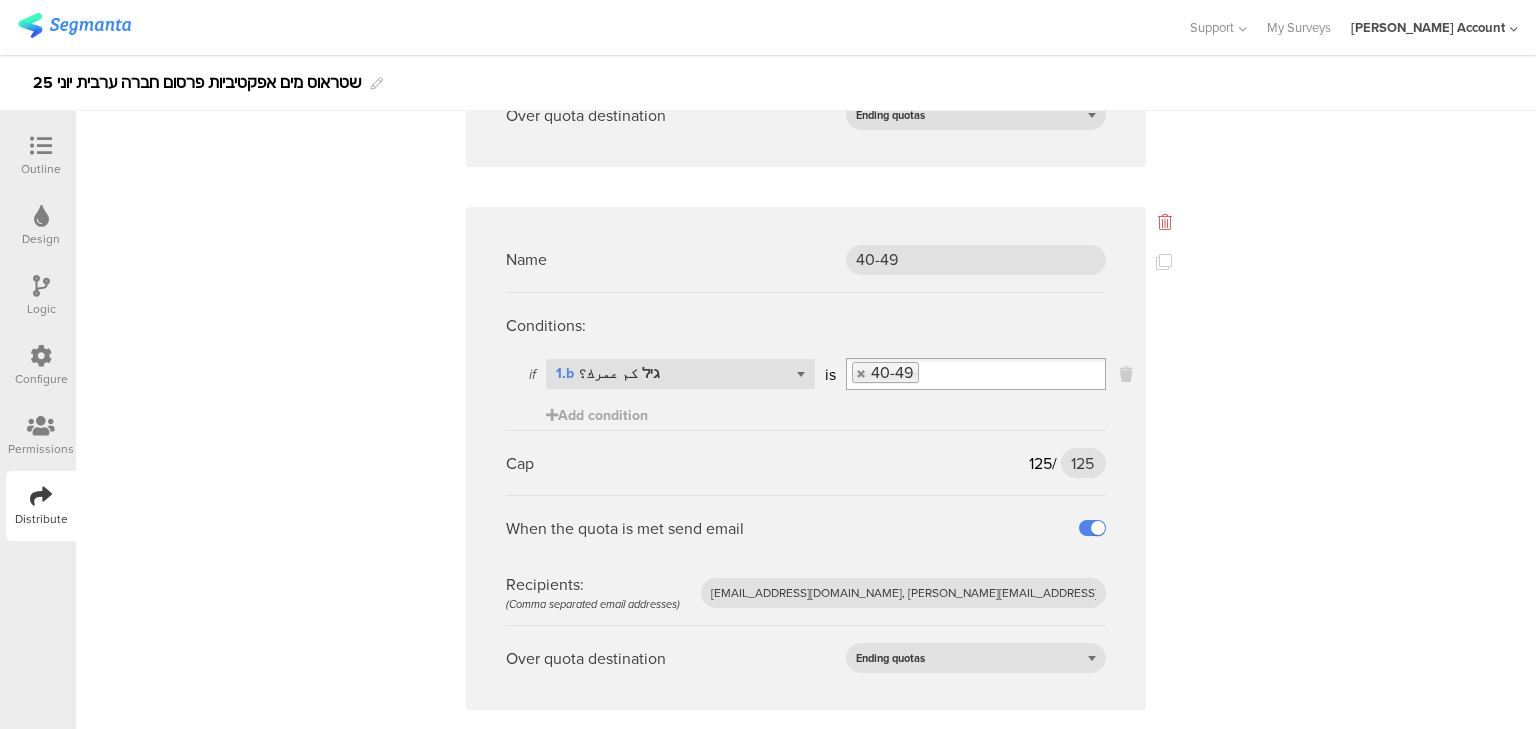 click at bounding box center [1165, 222] 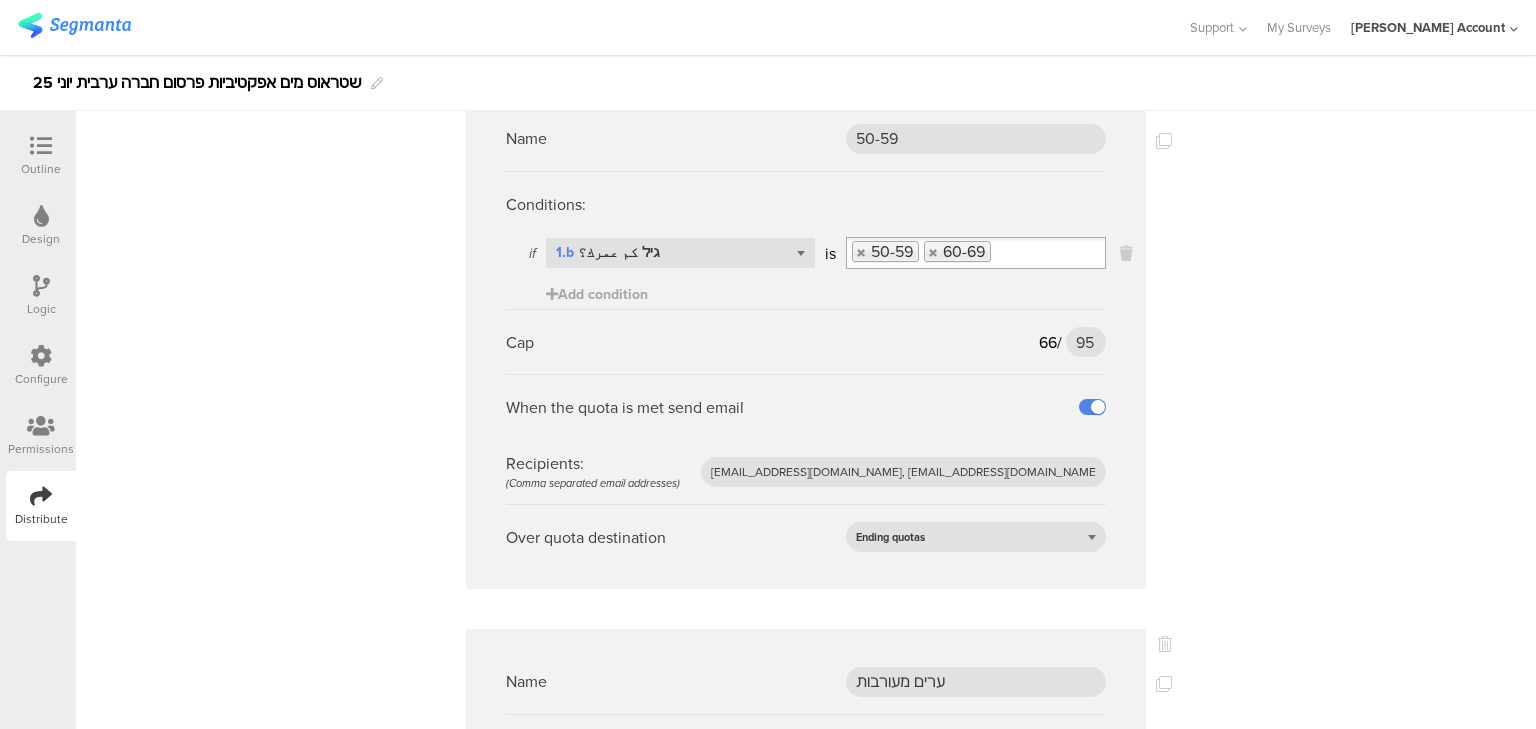 scroll, scrollTop: 2577, scrollLeft: 0, axis: vertical 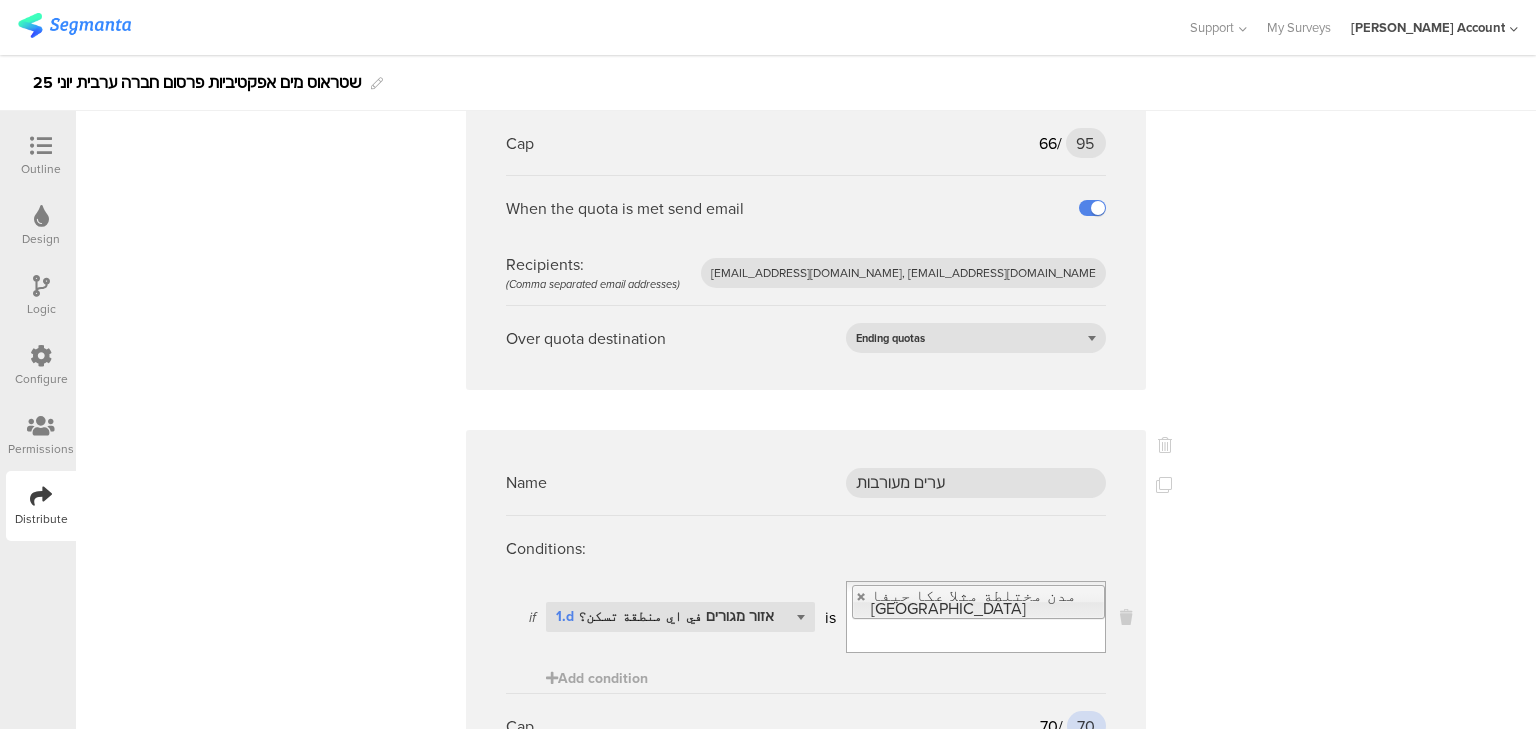 click on "70" at bounding box center [1086, 726] 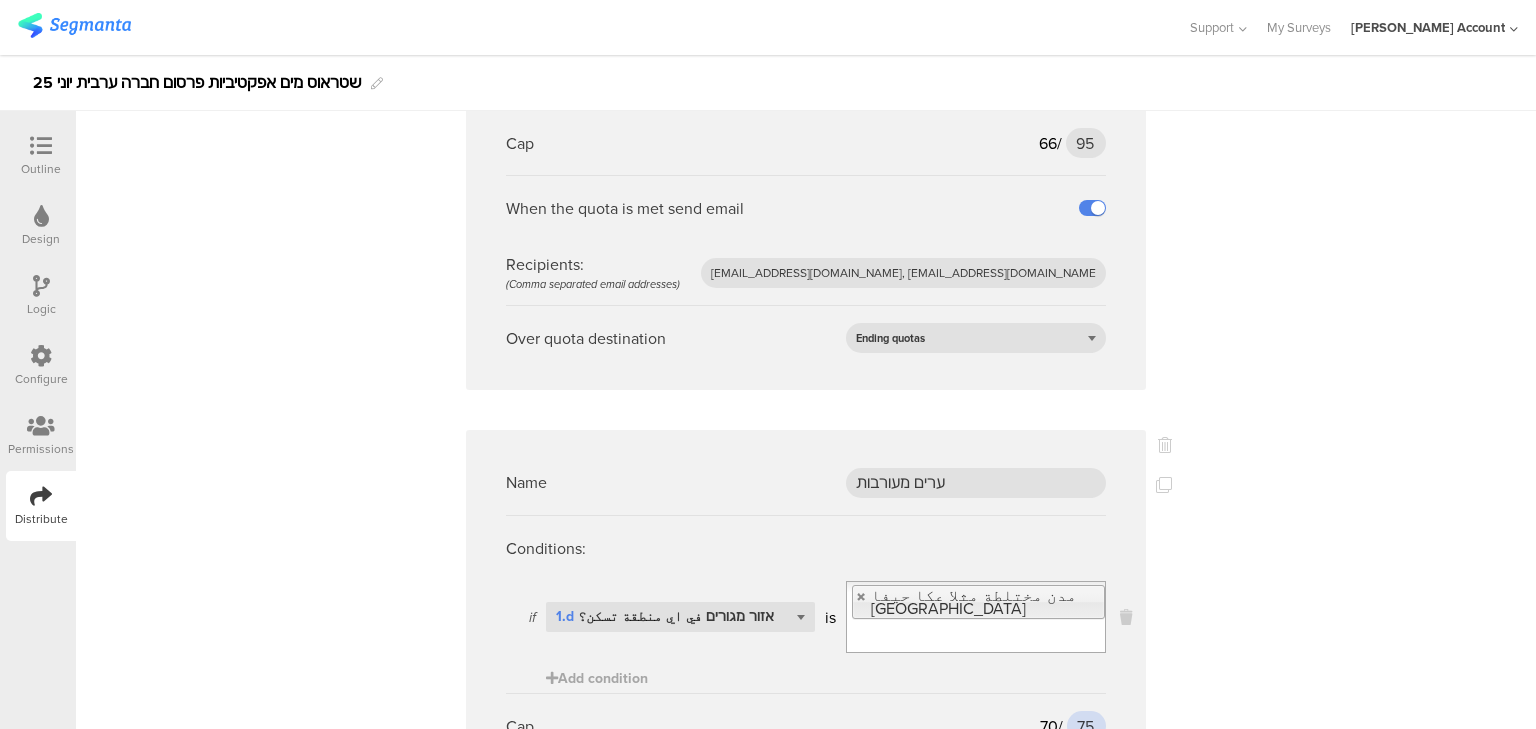 type on "75" 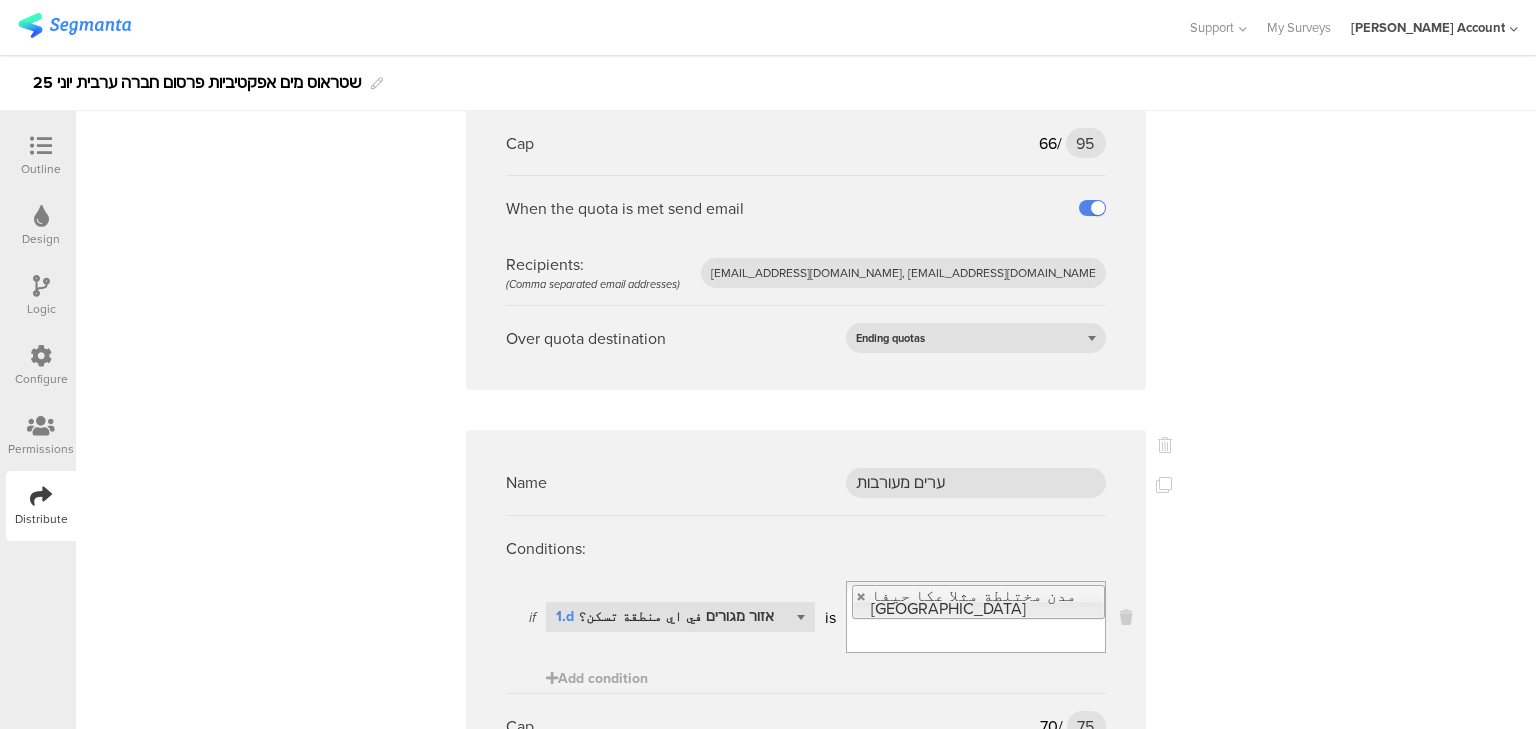 click on "Name
נשים
Conditions:
if
Select question...   1.a מין هل انت:
is
امرأة
Add condition
Cap
250
/
260
260
When the quota is met send email
Recipients:  (Comma separated email addresses)
odelya@ifocus-r.com, hishamj@zahav.net.il
Over quota destination
Ending quotas
Name
גברים
Conditions:
if
Select question...   1.a מין هل انت:
is
رجل
Add condition
Cap
203
/
255
255" at bounding box center (806, -655) 